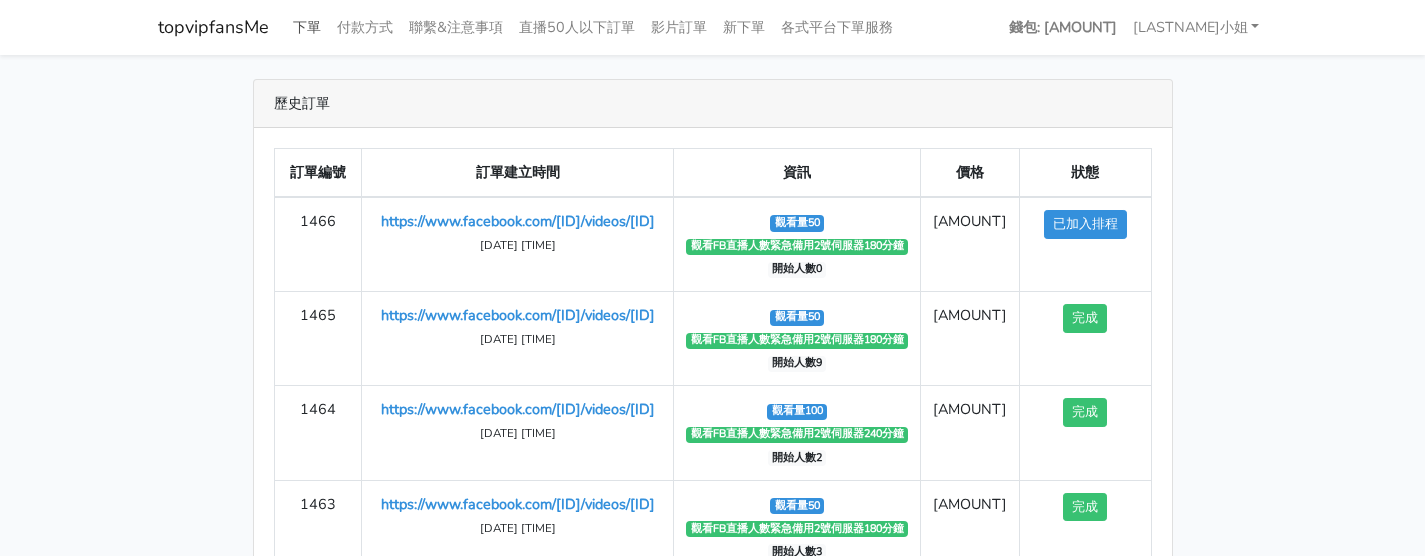 scroll, scrollTop: 0, scrollLeft: 0, axis: both 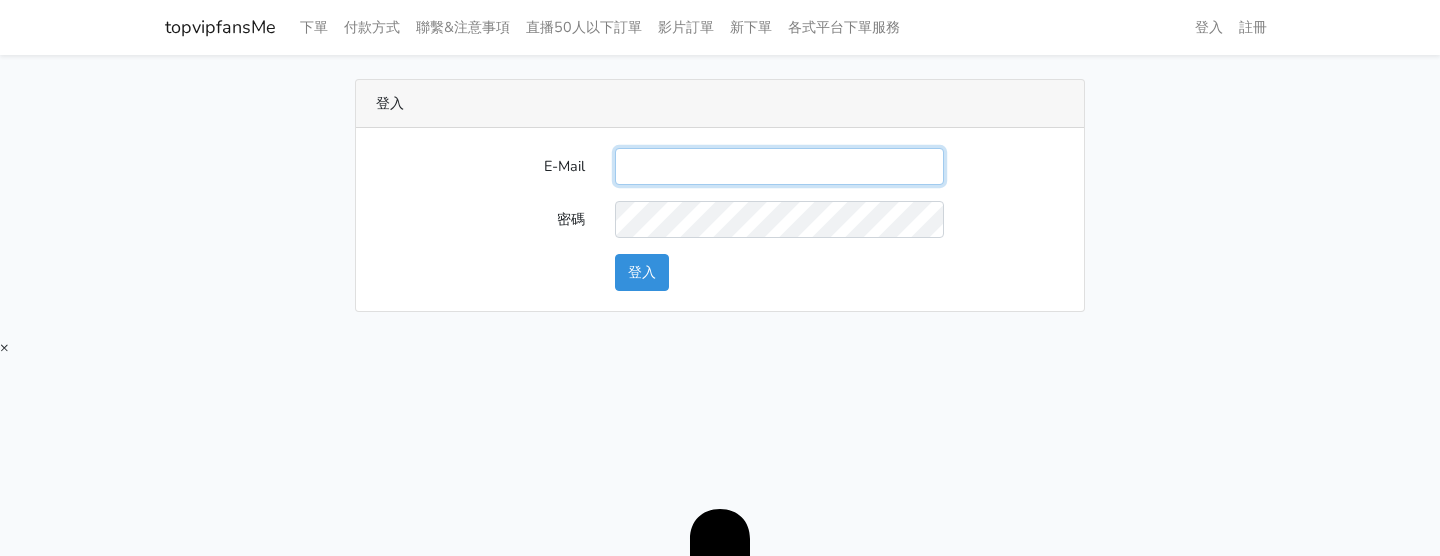 click on "E-Mail" at bounding box center (779, 166) 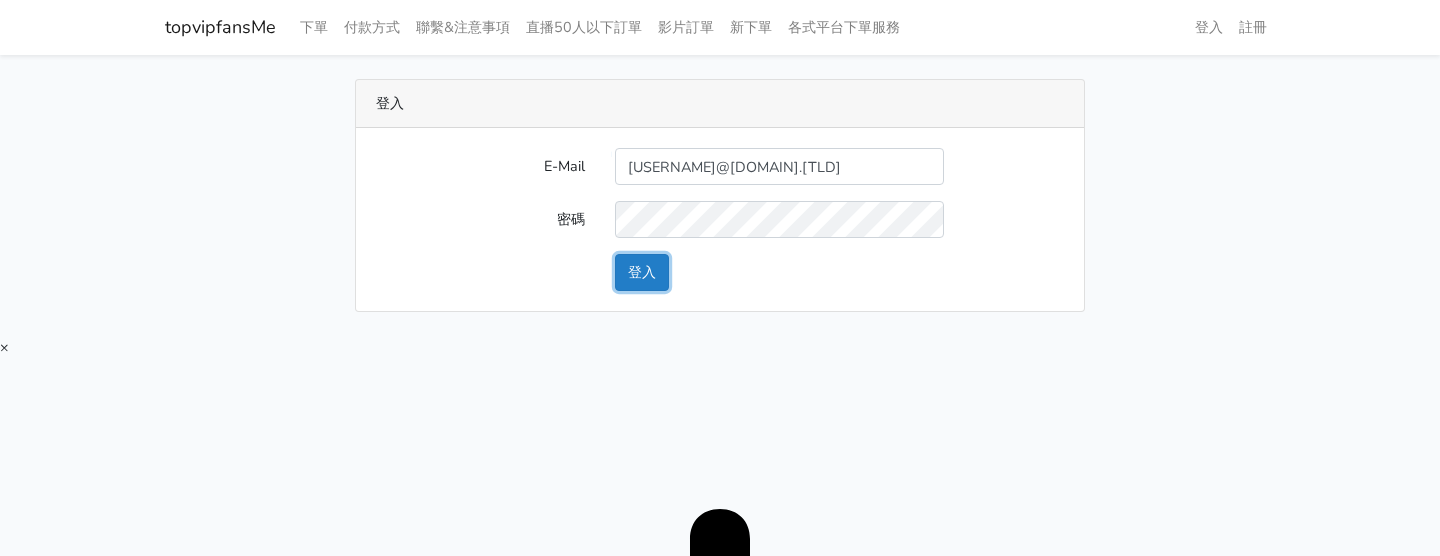 click on "登入" at bounding box center [642, 272] 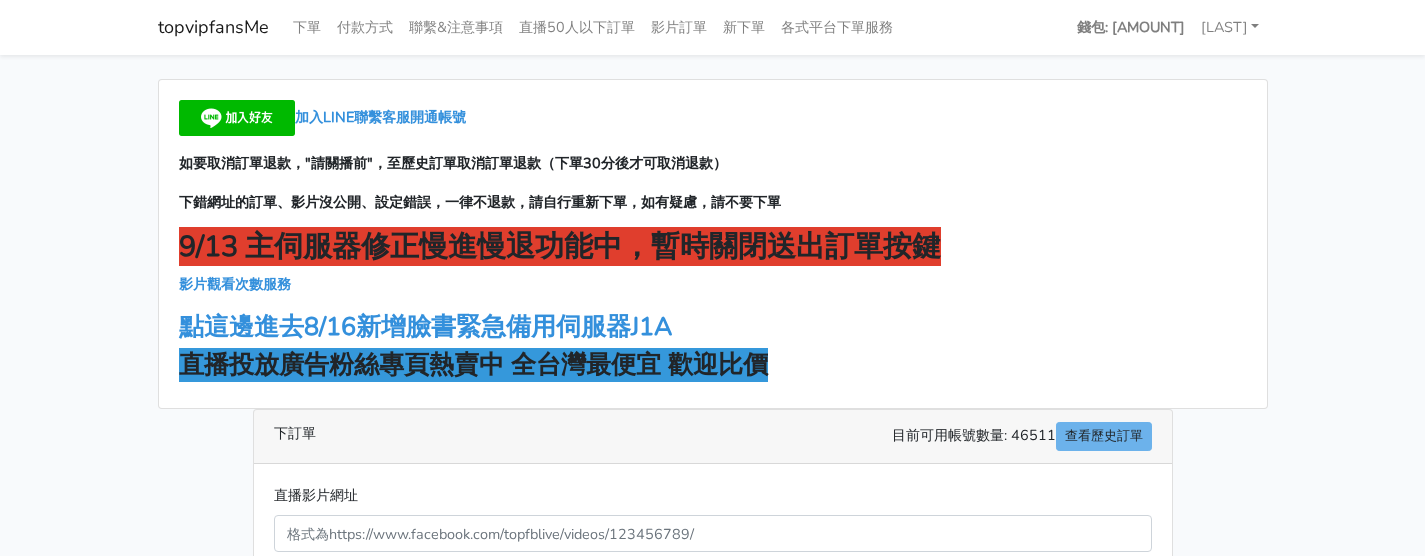 scroll, scrollTop: 0, scrollLeft: 0, axis: both 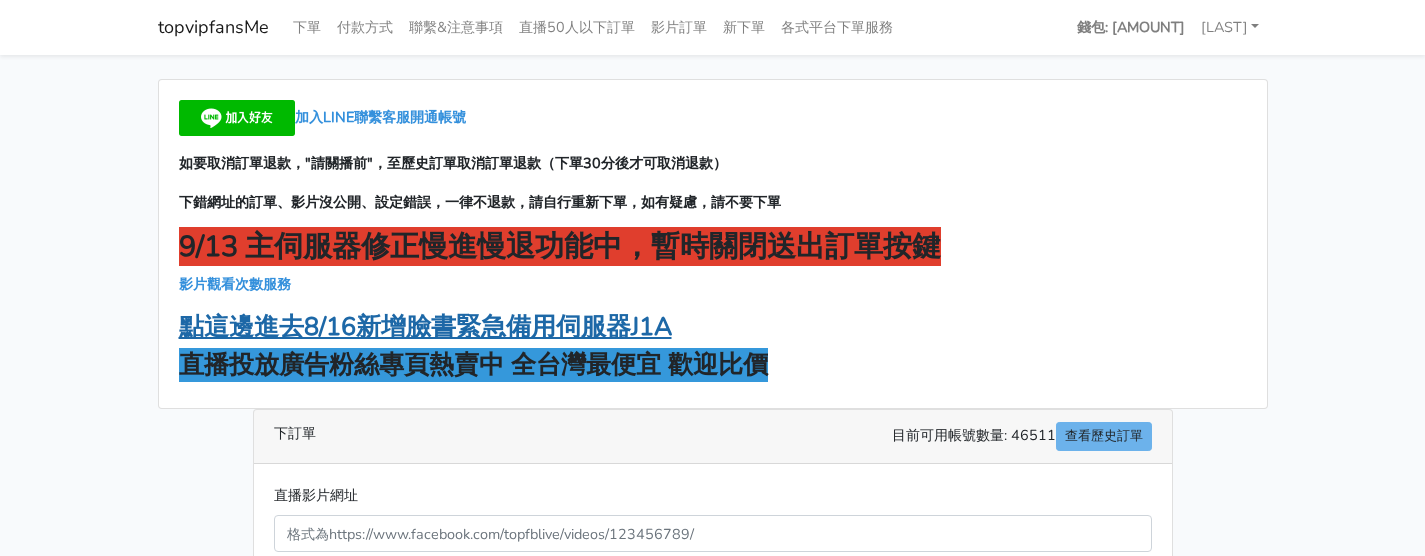 click on "點這邊進去8/16新增臉書緊急備用伺服器J1A" at bounding box center [425, 327] 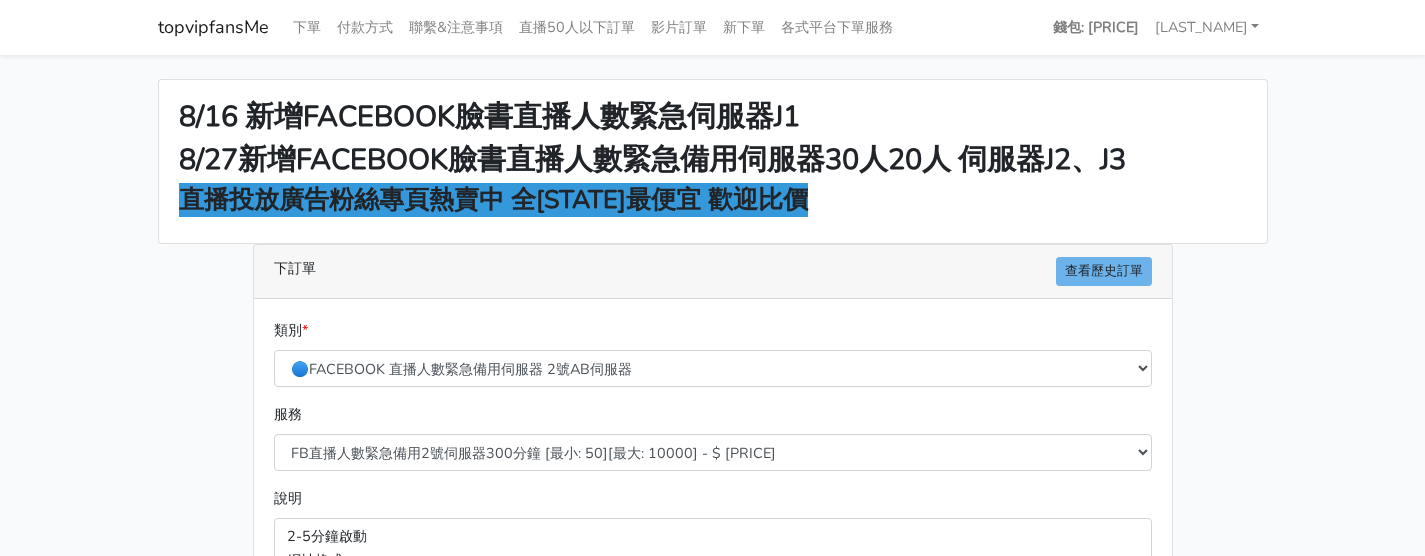 scroll, scrollTop: 0, scrollLeft: 0, axis: both 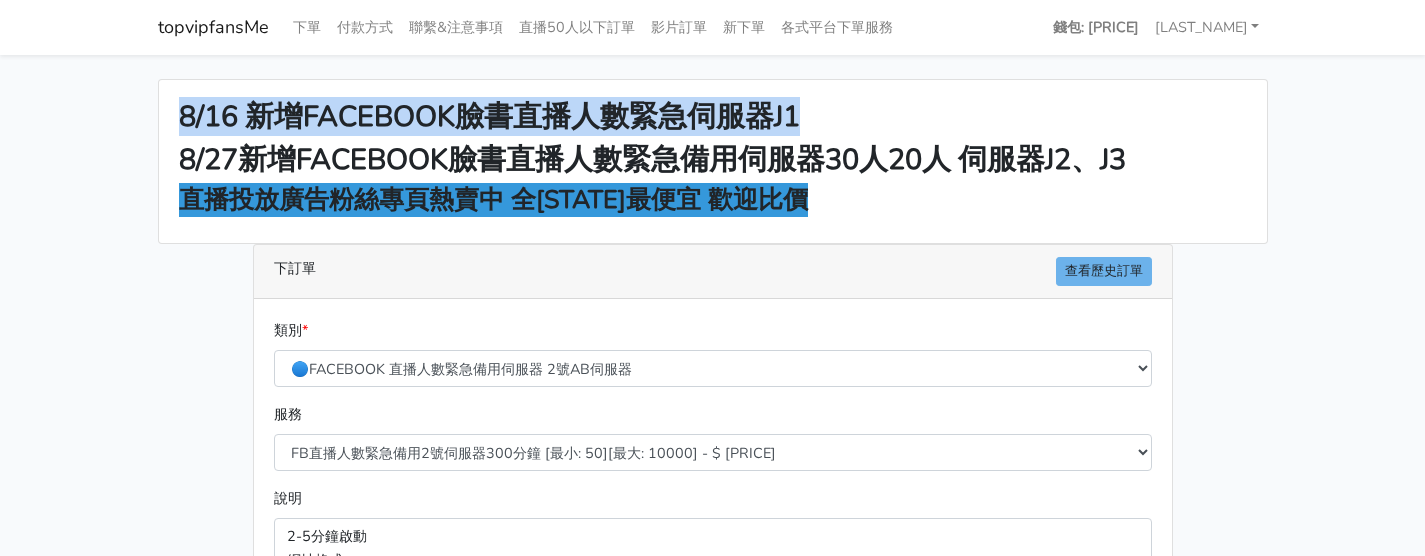 click on "8/27新增FACEBOOK臉書直播人數緊急備用伺服器30人20人 伺服器J2、J3" at bounding box center [489, 116] 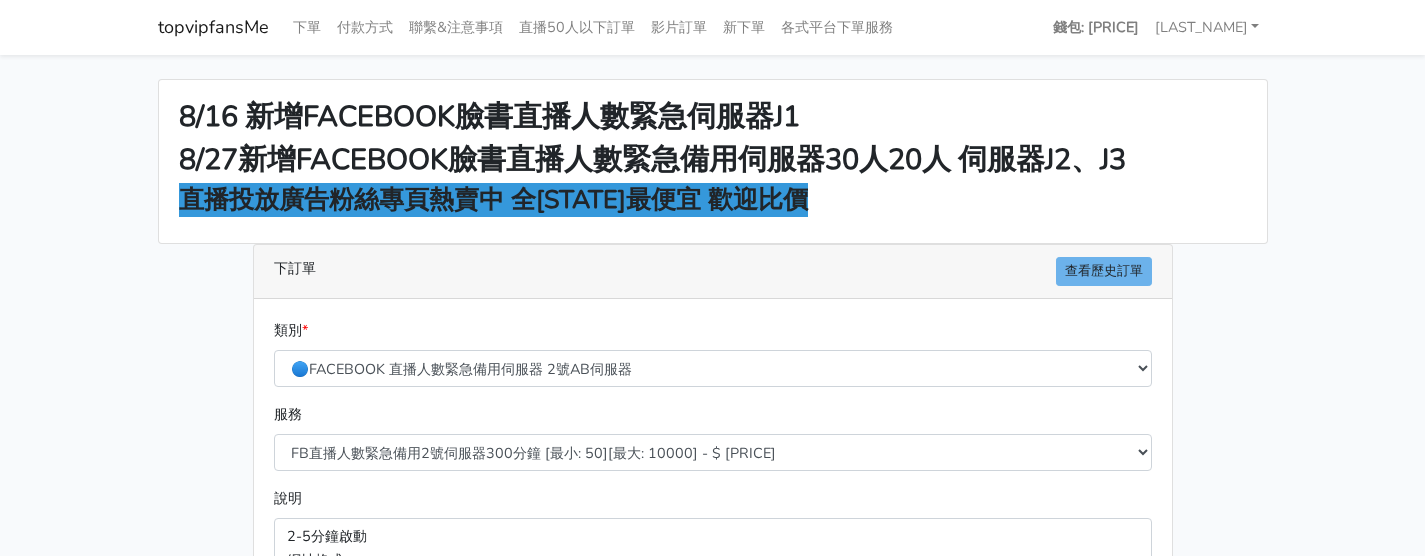click on "8/16 新增FACEBOOK臉書直播人數緊急伺服器J1
8/27新增FACEBOOK臉書直播人數緊急備用伺服器30人20人 伺服器J2、J3
直播投放廣告粉絲專頁熱賣中 全台灣最便宜 歡迎比價" at bounding box center [713, 161] 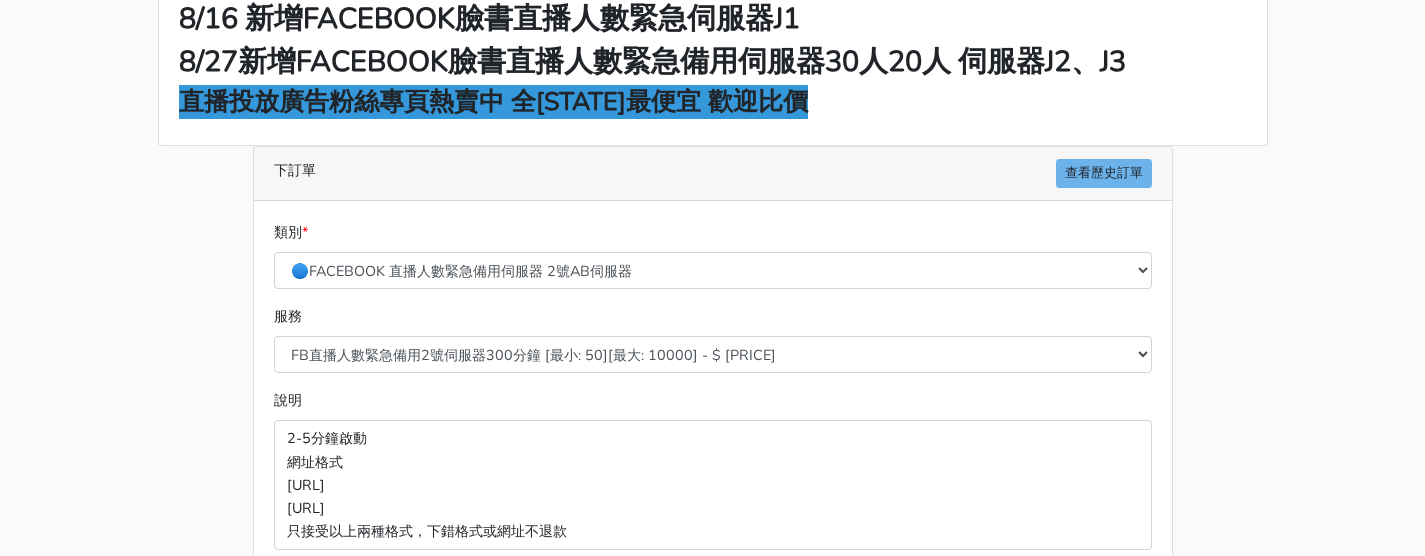 scroll, scrollTop: 300, scrollLeft: 0, axis: vertical 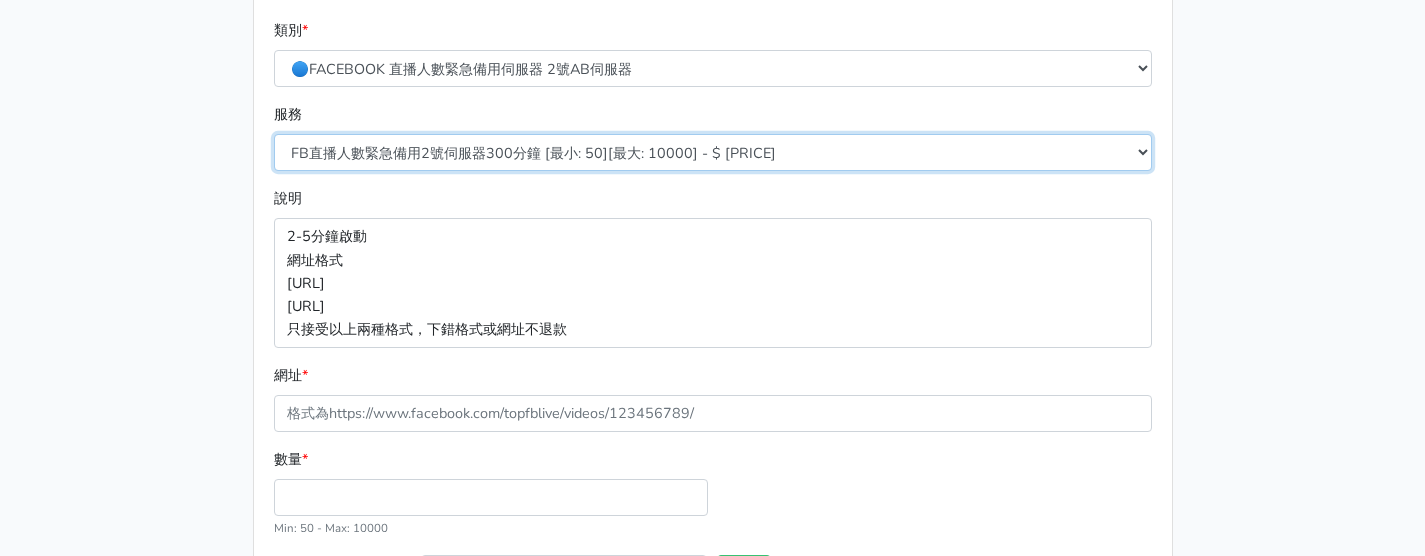 click on "FB直播人數緊急備用2號伺服器300分鐘 [最小: 50][最大: 10000] - $ [PRICE] FB直播人數緊急備用2號伺服器60分鐘 [最小: 50][最大: 10000] - $ [PRICE] FB直播人數緊急備用2號伺服器90分鐘 [最小: 50][最大: 10000] - $ [PRICE] FB直播人數緊急備用2號伺服器120分鐘 [最小: 50][最大: 10000] - $ [PRICE] FB直播人數緊急備用2號伺服器150分鐘 [最小: 50][最大: 10000] - $ [PRICE] FB直播人數緊急備用2號伺服器180分鐘 [最小: 50][最大: 10000] - $ [PRICE] FB直播人數緊急備用2號伺服器240分鐘 [最小: 50][最大: 10000] - $ [PRICE] FB直播人數緊急備用2號伺服器360分鐘  [最小: 50][最大: 10000] - $ [PRICE]" at bounding box center [713, 152] 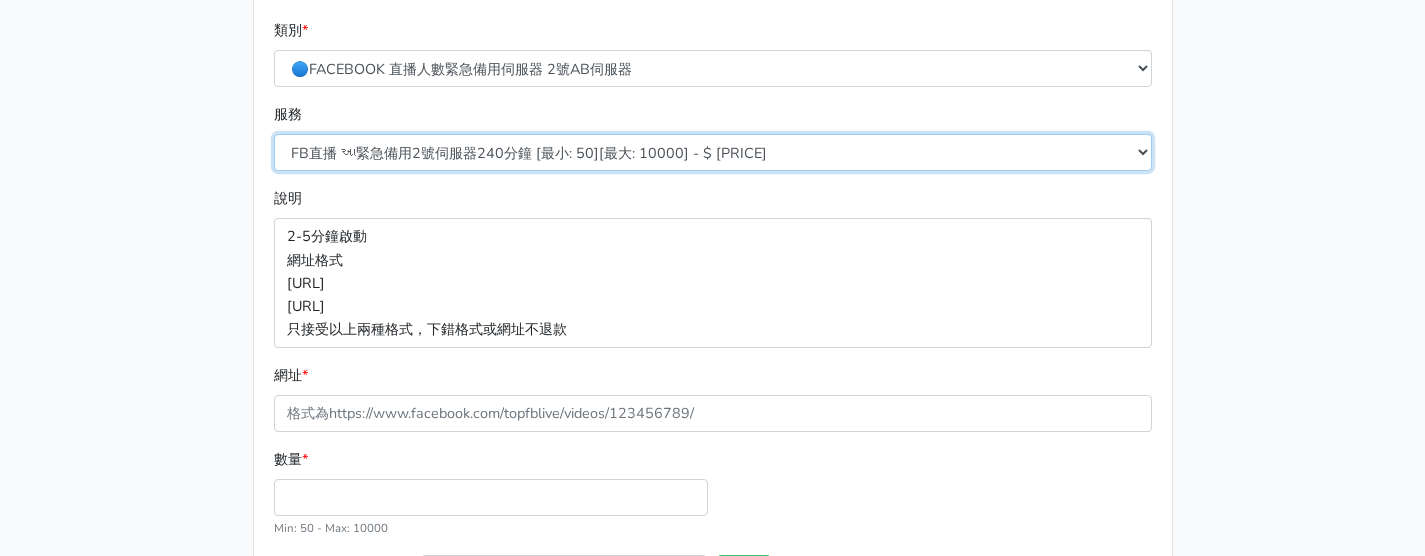 click on "FB直播人數緊急備用2號伺服器300分鐘 [最小: 50][最大: 10000] - $ [PRICE] FB直播人數緊急備用2號伺服器60分鐘 [最小: 50][最大: 10000] - $ [PRICE] FB直播人數緊急備用2號伺服器90分鐘 [最小: 50][最大: 10000] - $ [PRICE] FB直播人數緊急備用2號伺服器120分鐘 [最小: 50][最大: 10000] - $ [PRICE] FB直播人數緊急備用2號伺服器150分鐘 [最小: 50][最大: 10000] - $ [PRICE] FB直播人數緊急備用2號伺服器180分鐘 [最小: 50][最大: 10000] - $ [PRICE] FB直播人數緊急備用2號伺服器240分鐘 [最小: 50][最大: 10000] - $ [PRICE] FB直播人數緊急備用2號伺服器360分鐘  [最小: 50][最大: 10000] - $ [PRICE]" at bounding box center (713, 152) 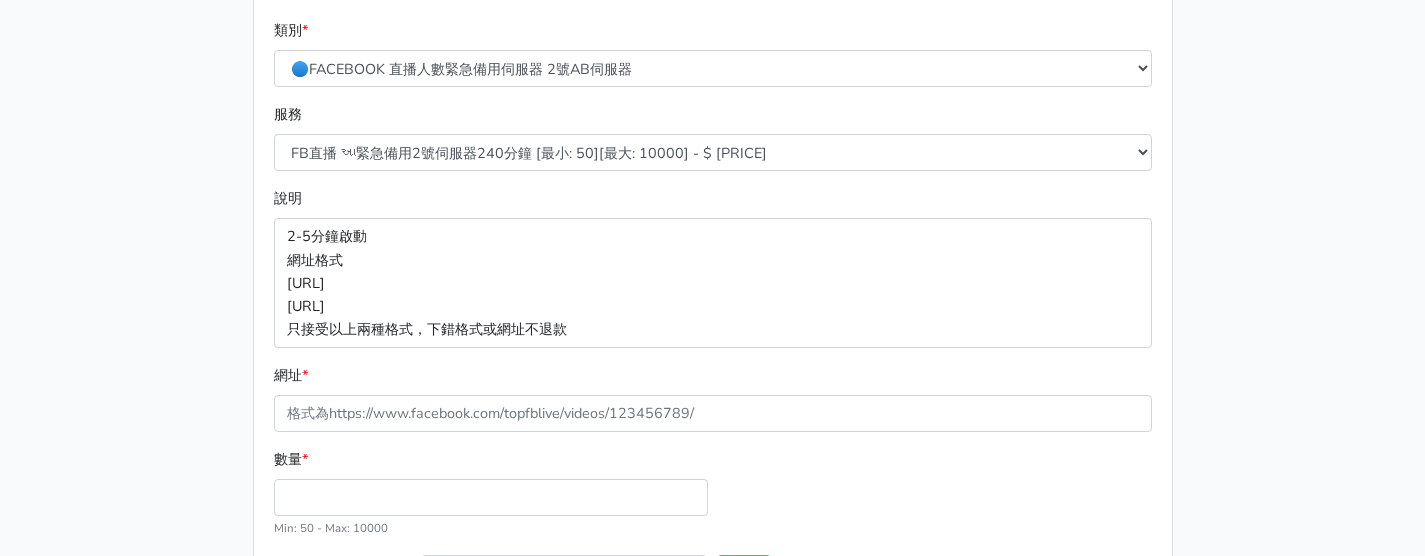 click on "類別 *
🔵FACEBOOK 直播人數緊急備用伺服器 2號AB伺服器
🔵FACEBOOK 網軍專用貼文留言 安全保密
🔵FACEBOOK 直播人數伺服器 快進
🔵9/30 FACEBOOK 直播人數緩慢進場緩慢退場 台灣獨家
🔵FACEBOOK 直播人數緊急備用伺服器 J1
🌕IG直播人數 服務 * *" at bounding box center (713, 346) 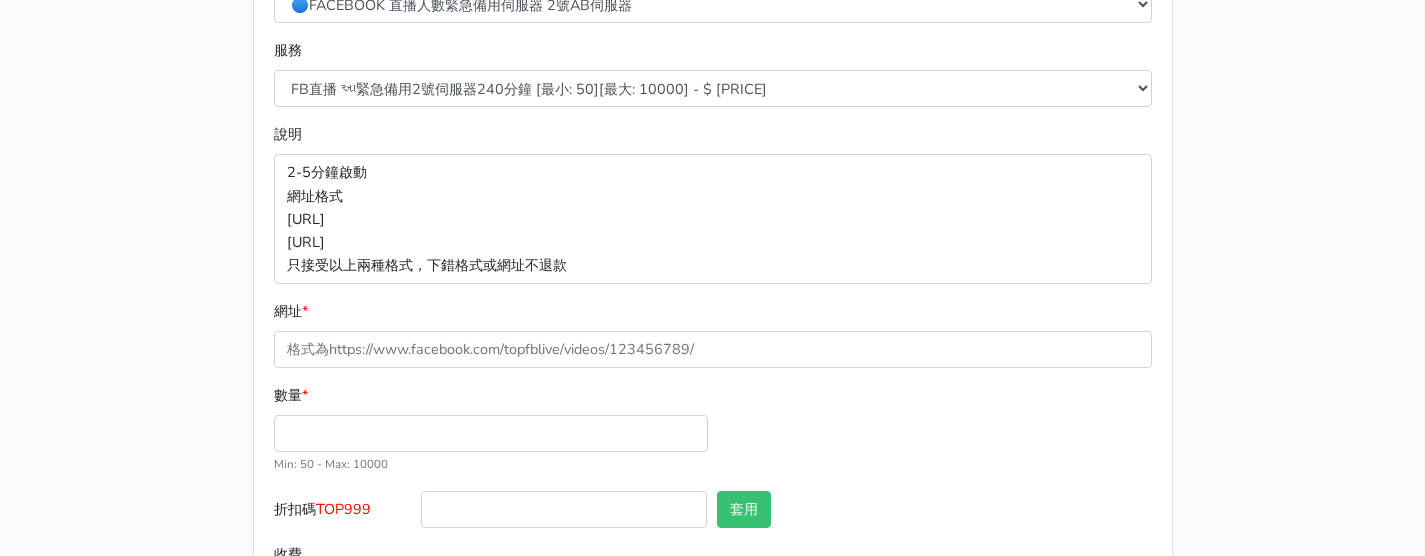scroll, scrollTop: 400, scrollLeft: 0, axis: vertical 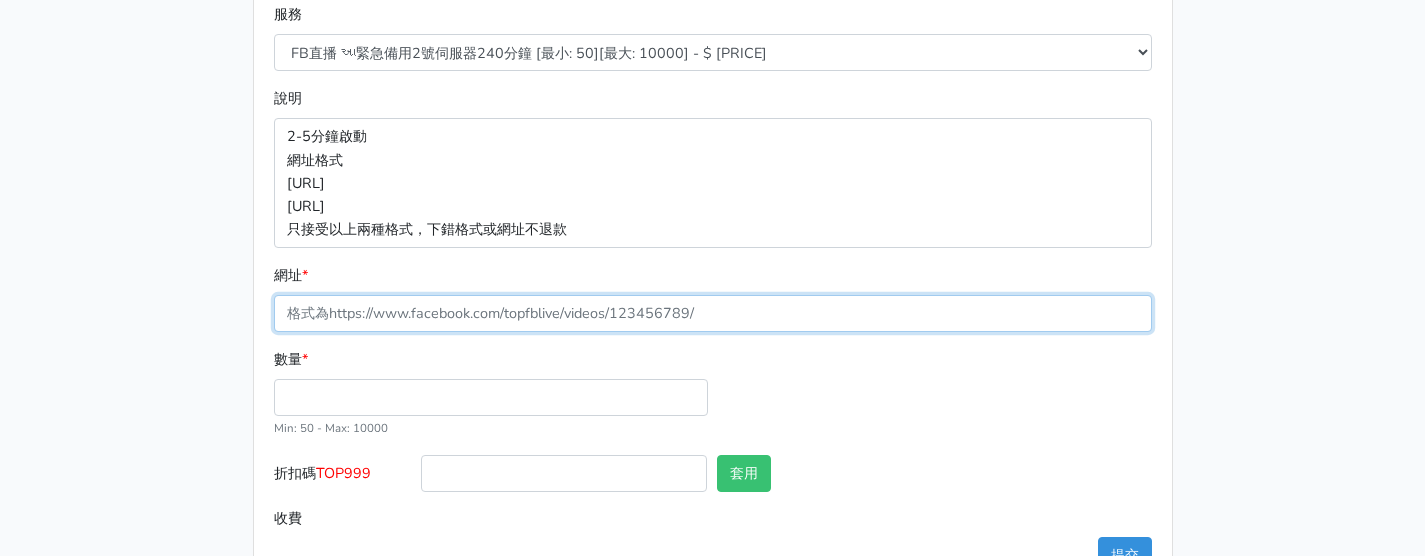 click on "網址 *" at bounding box center [713, 313] 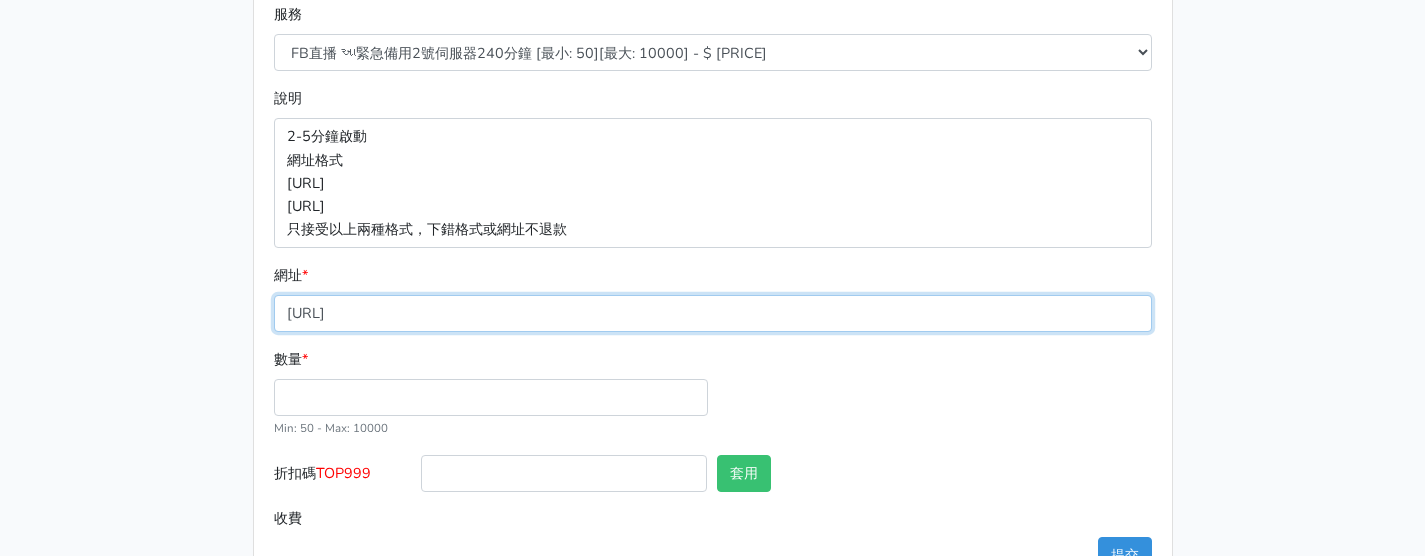 type on "https://www.facebook.com/[USER_ID]/videos/[VIDEO_ID]" 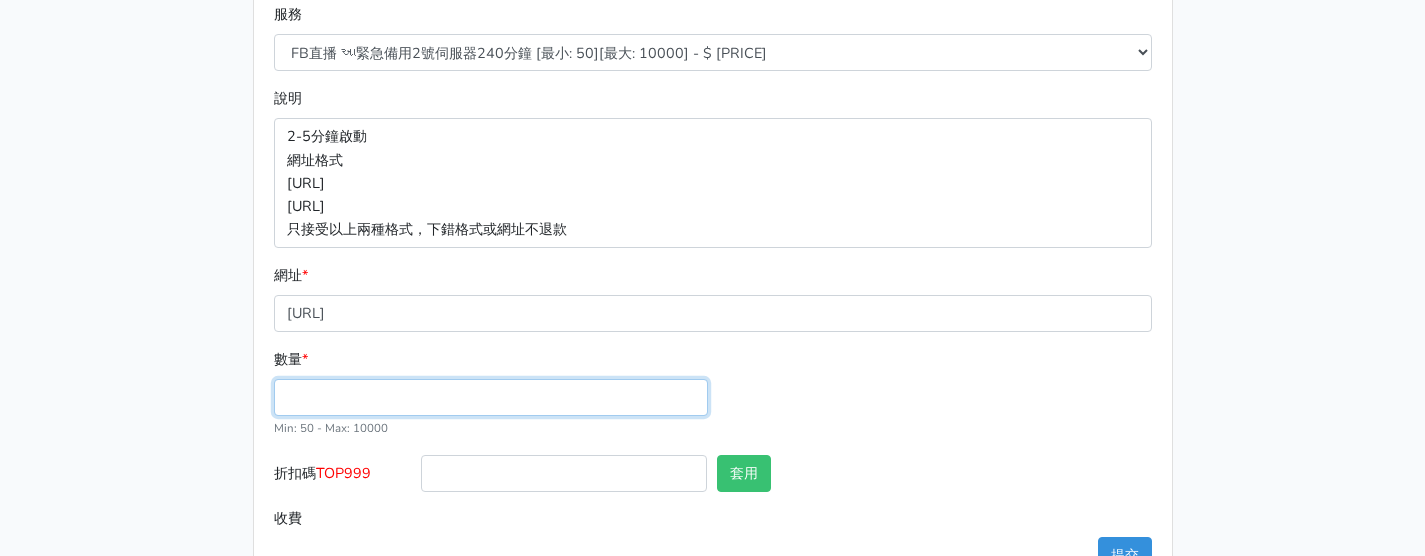 click on "數量 *" at bounding box center [491, 397] 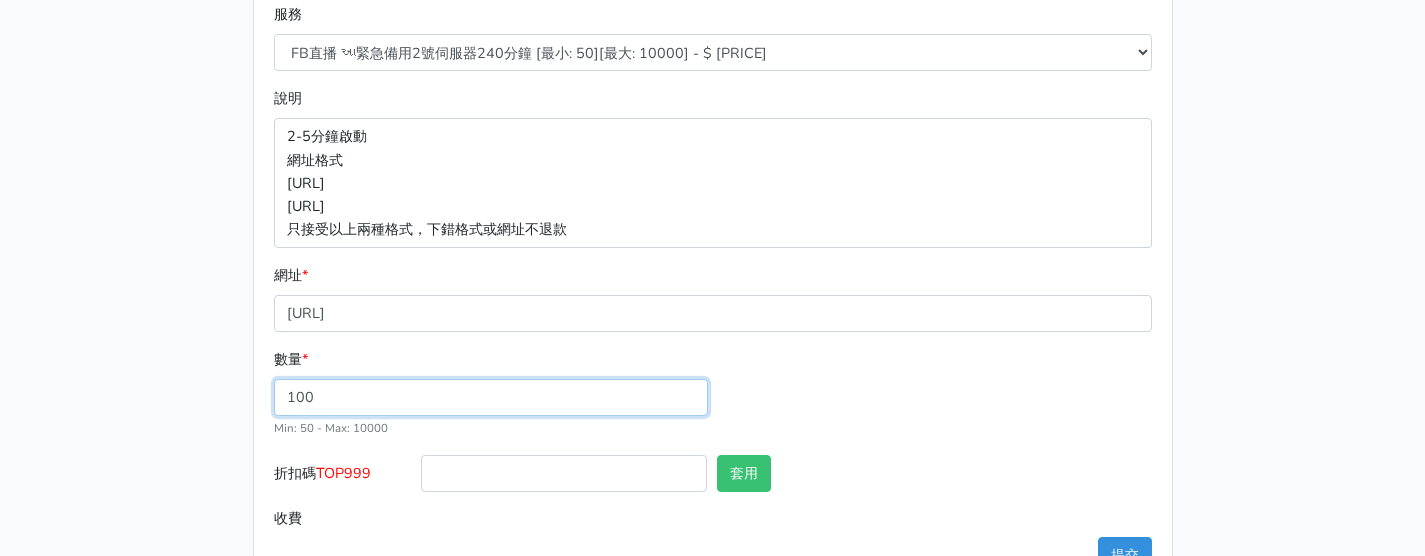 type on "100" 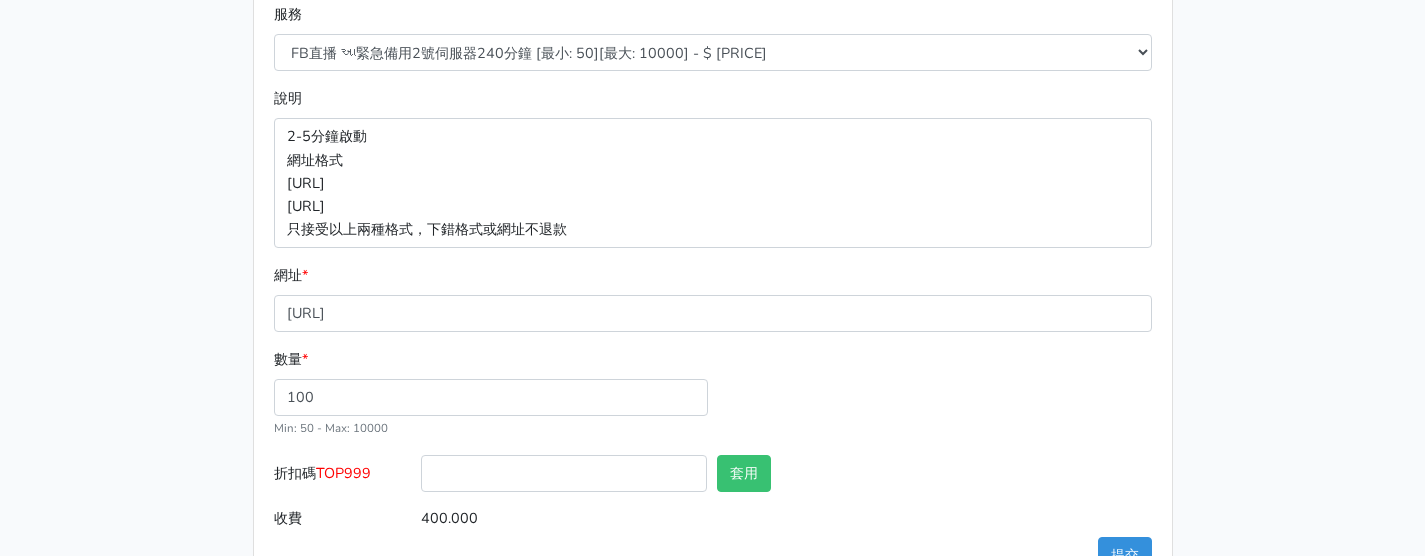 click on "[USERNAME]" at bounding box center [341, 473] 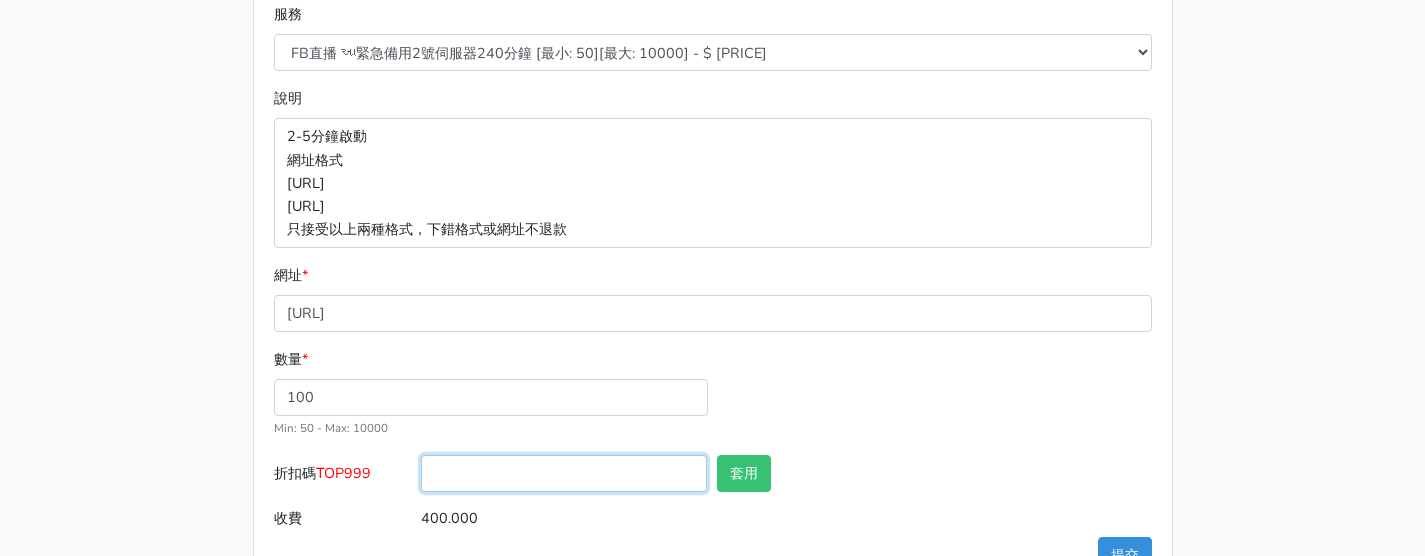 click on "折扣碼  TOP999" at bounding box center (564, 473) 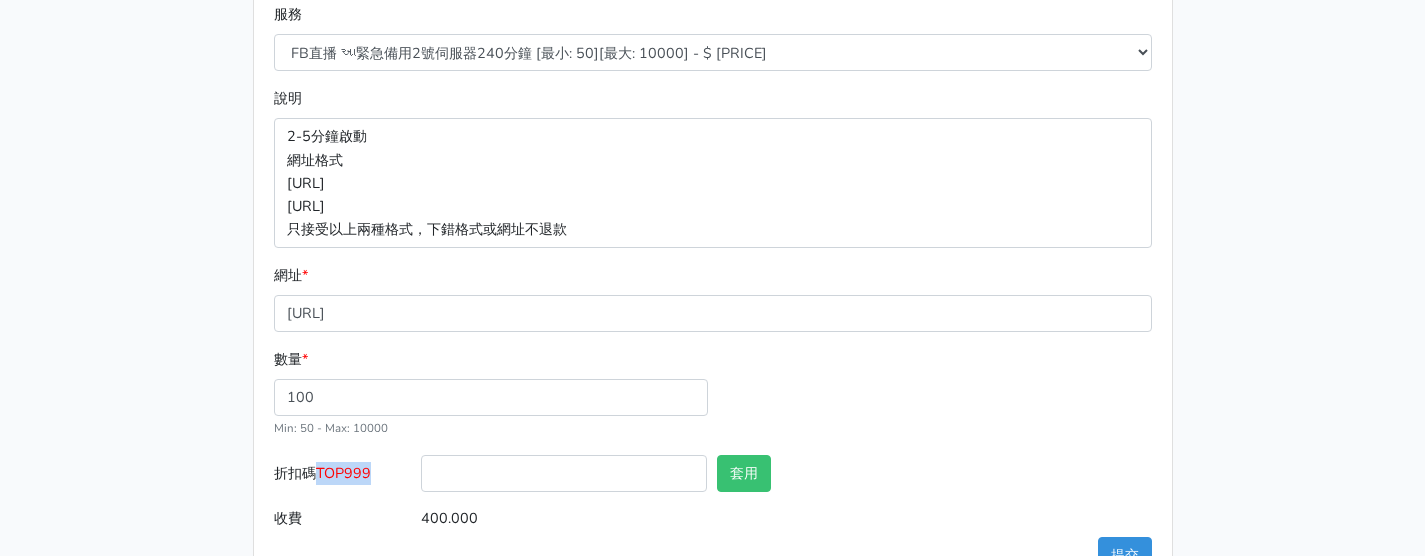click on "[USERNAME]" at bounding box center [341, 473] 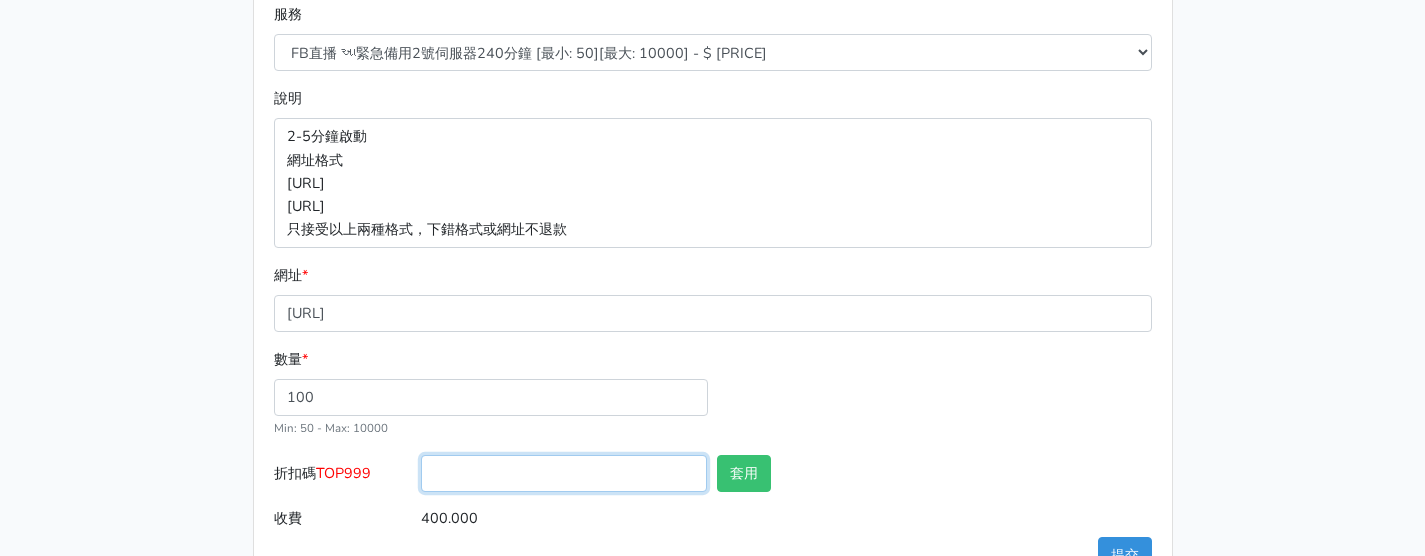 drag, startPoint x: 493, startPoint y: 490, endPoint x: 543, endPoint y: 486, distance: 50.159744 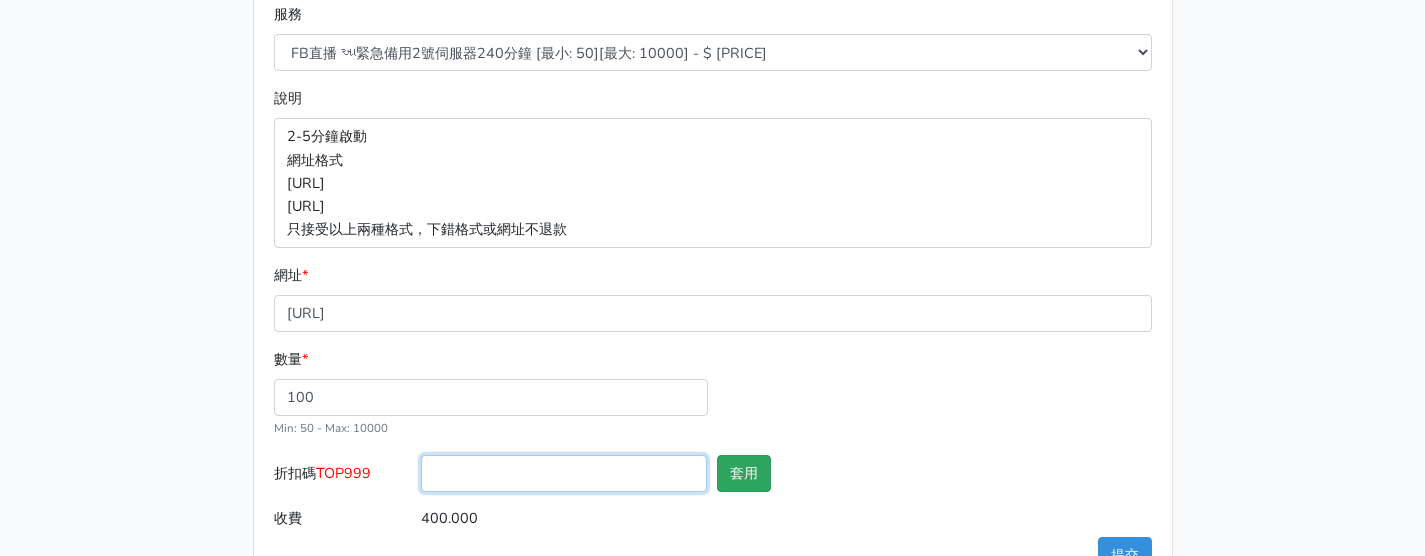 paste on "[USERNAME]" 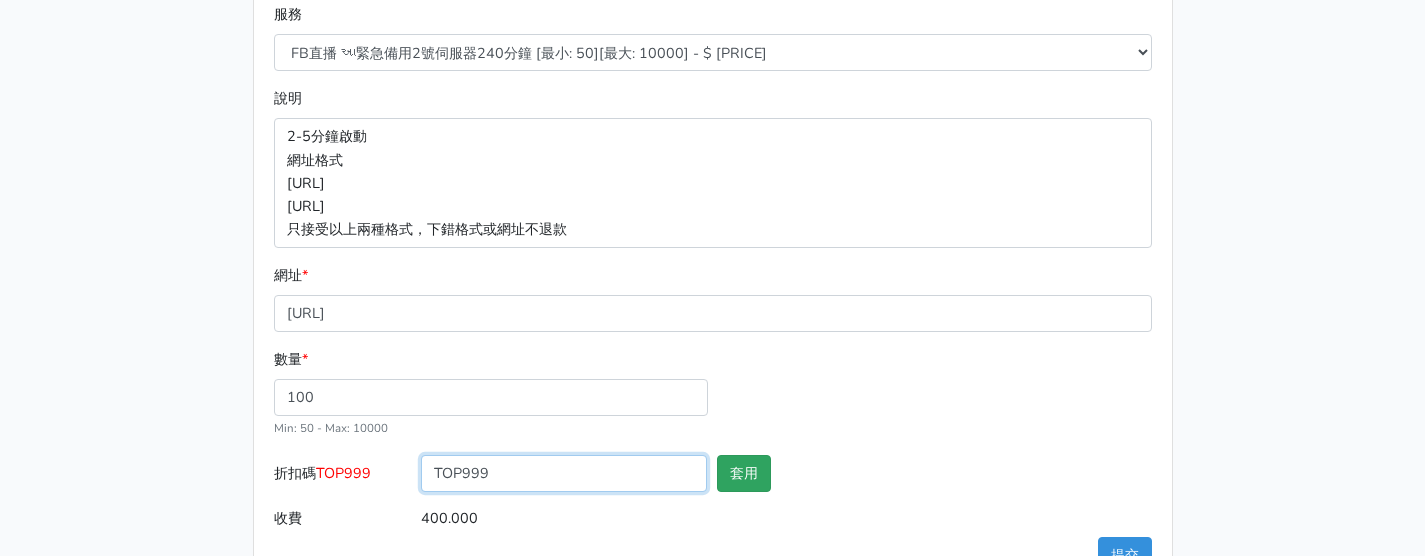 type on "[USERNAME]" 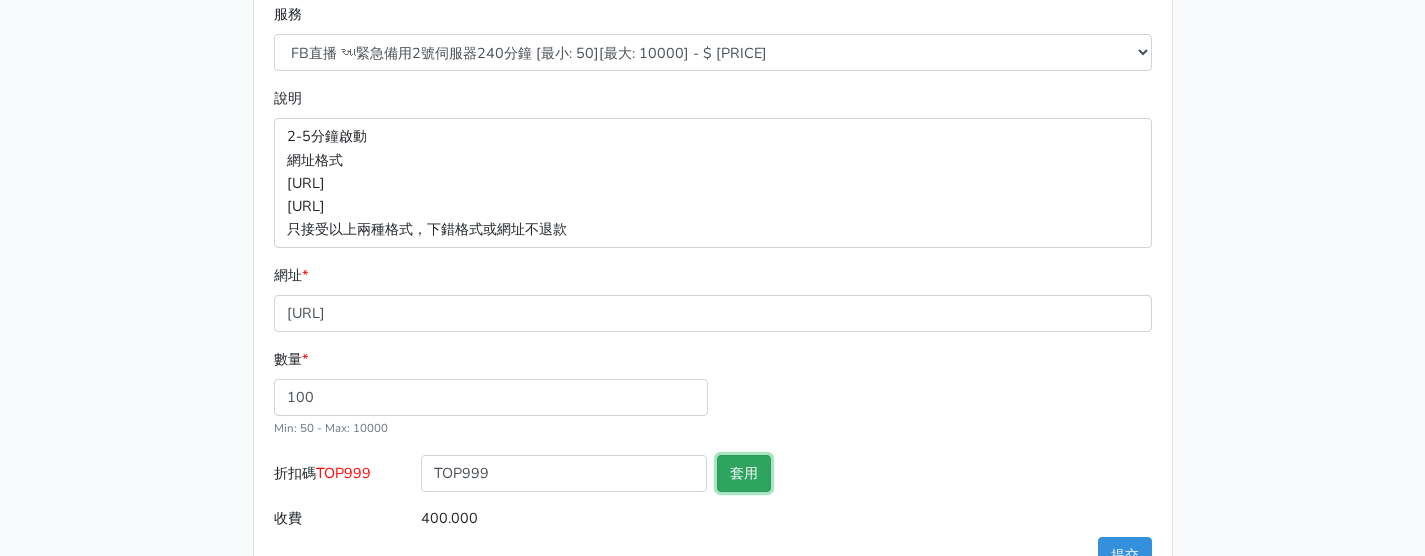 click on "套用" at bounding box center [744, 473] 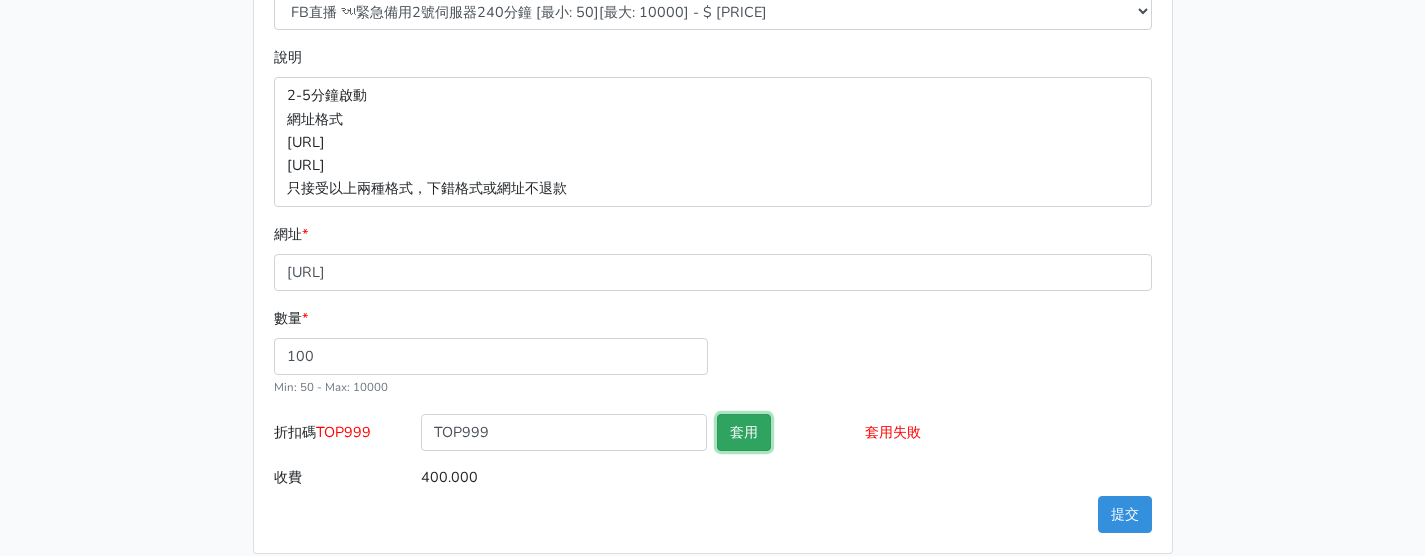 scroll, scrollTop: 463, scrollLeft: 0, axis: vertical 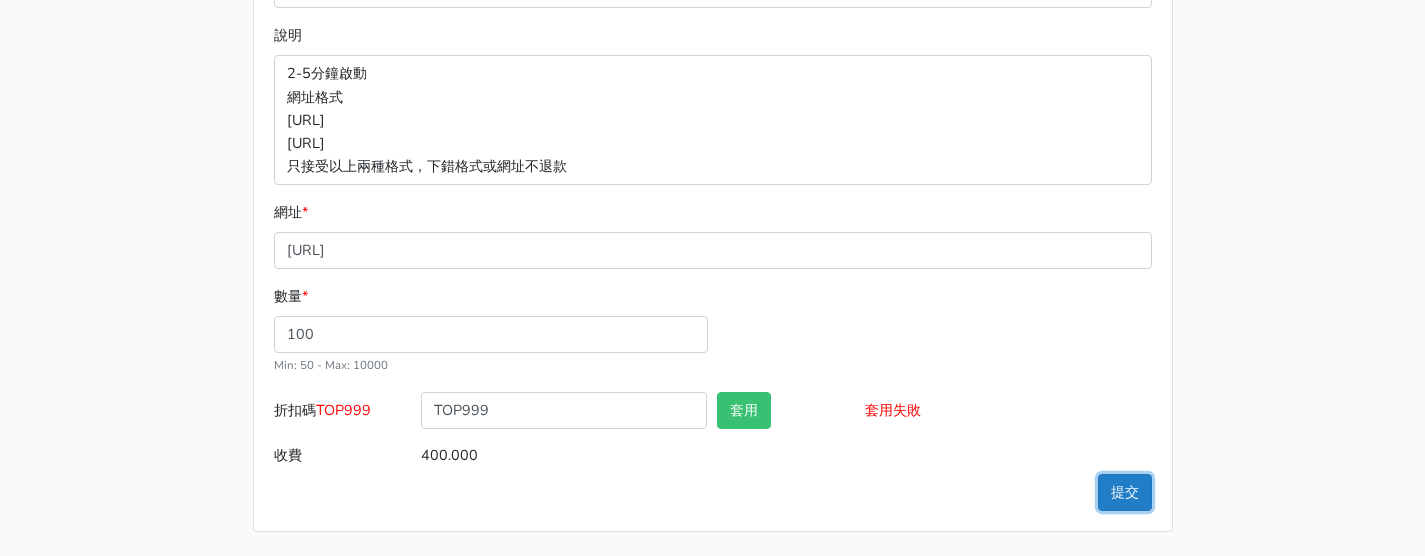 click on "提交" at bounding box center (1125, 492) 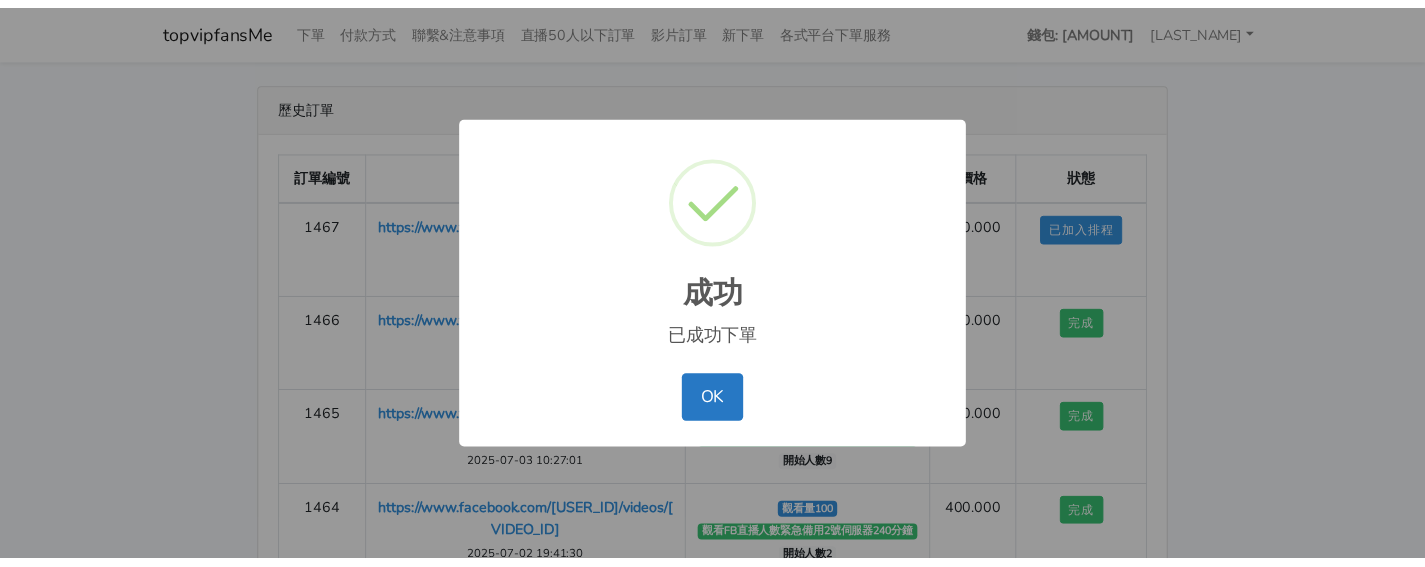 scroll, scrollTop: 0, scrollLeft: 0, axis: both 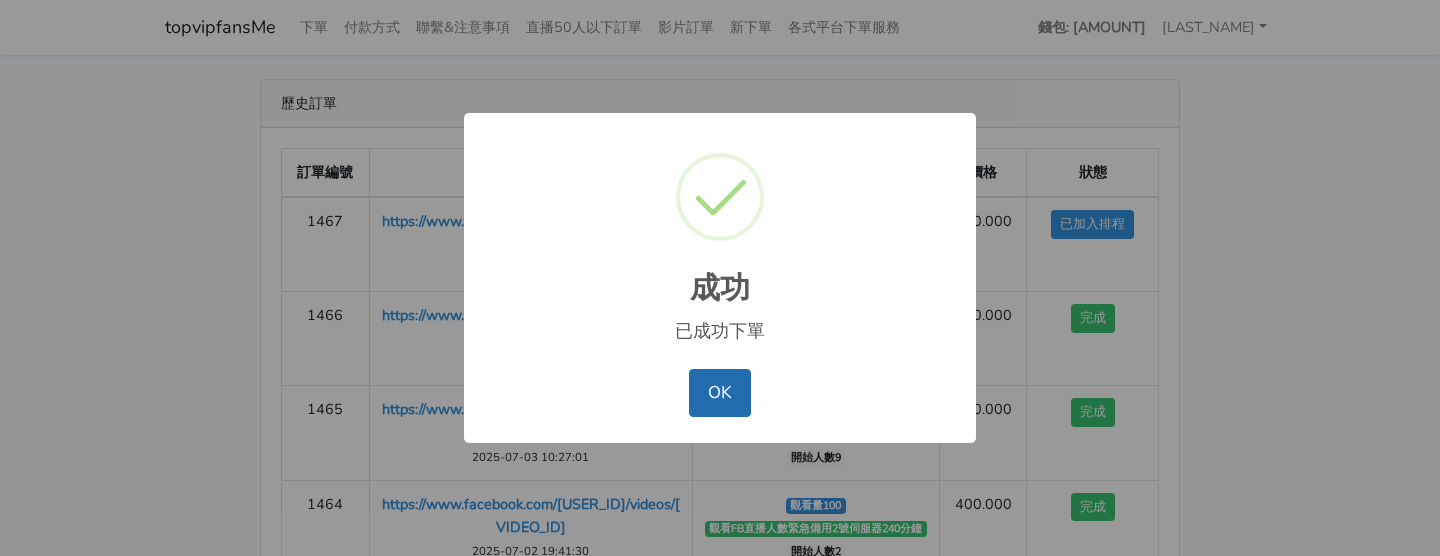 drag, startPoint x: 1216, startPoint y: 253, endPoint x: 703, endPoint y: 344, distance: 521.00867 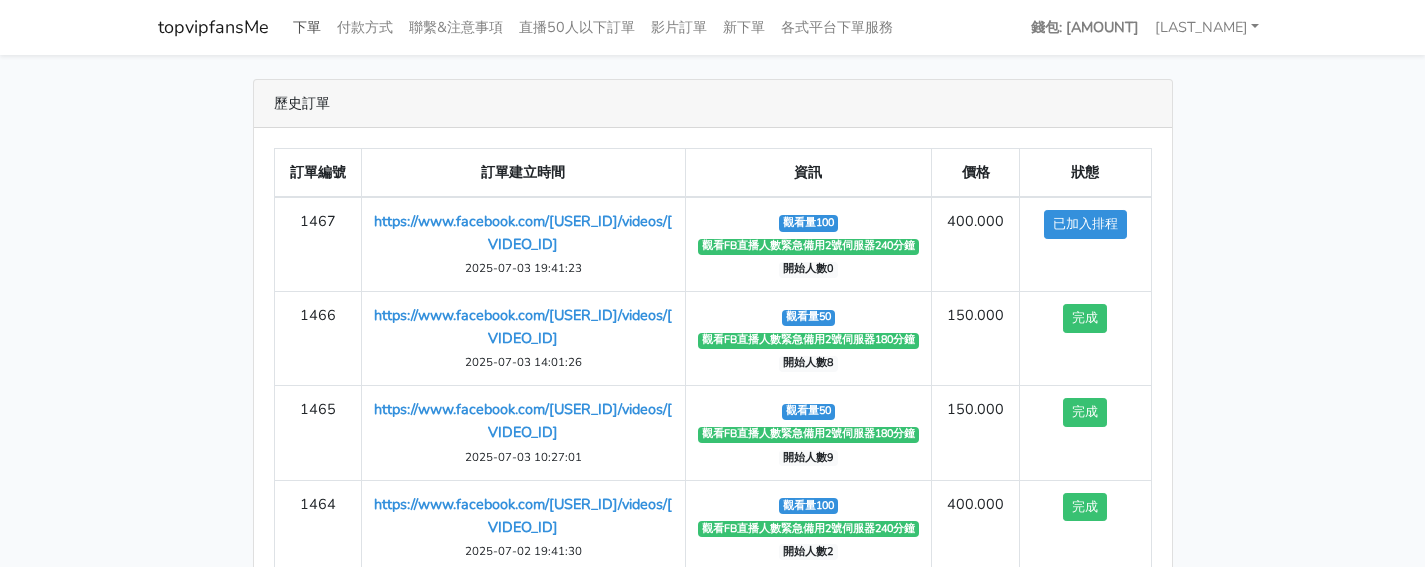 click on "下單" at bounding box center [307, 27] 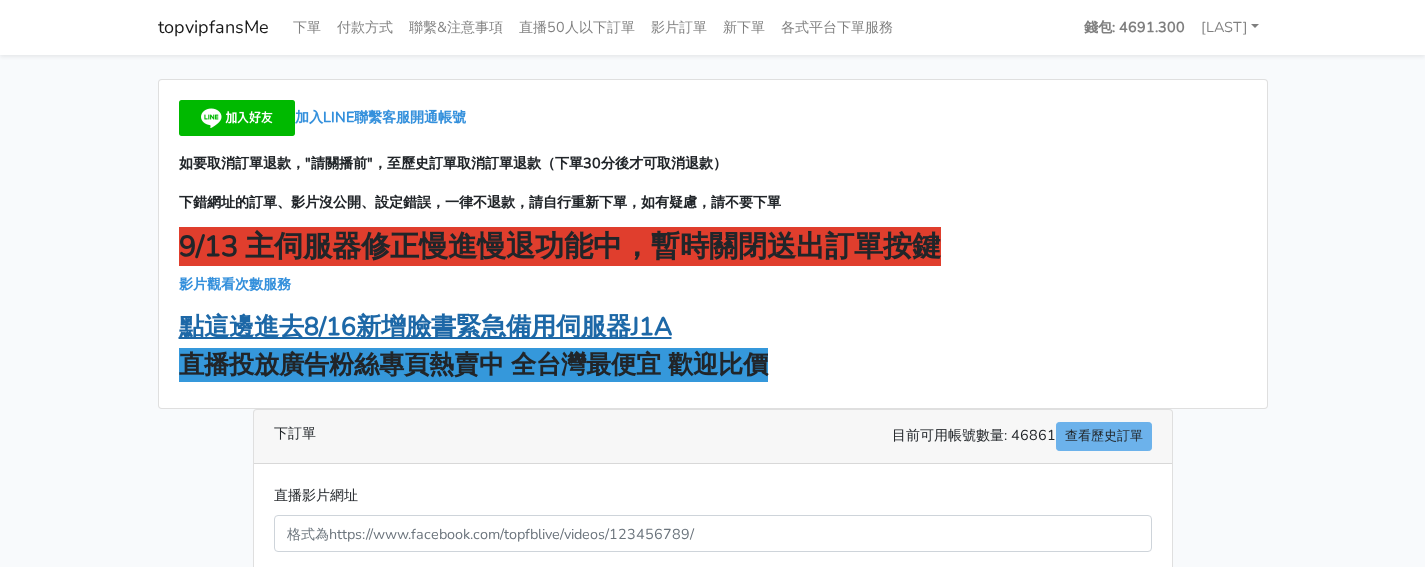 scroll, scrollTop: 0, scrollLeft: 0, axis: both 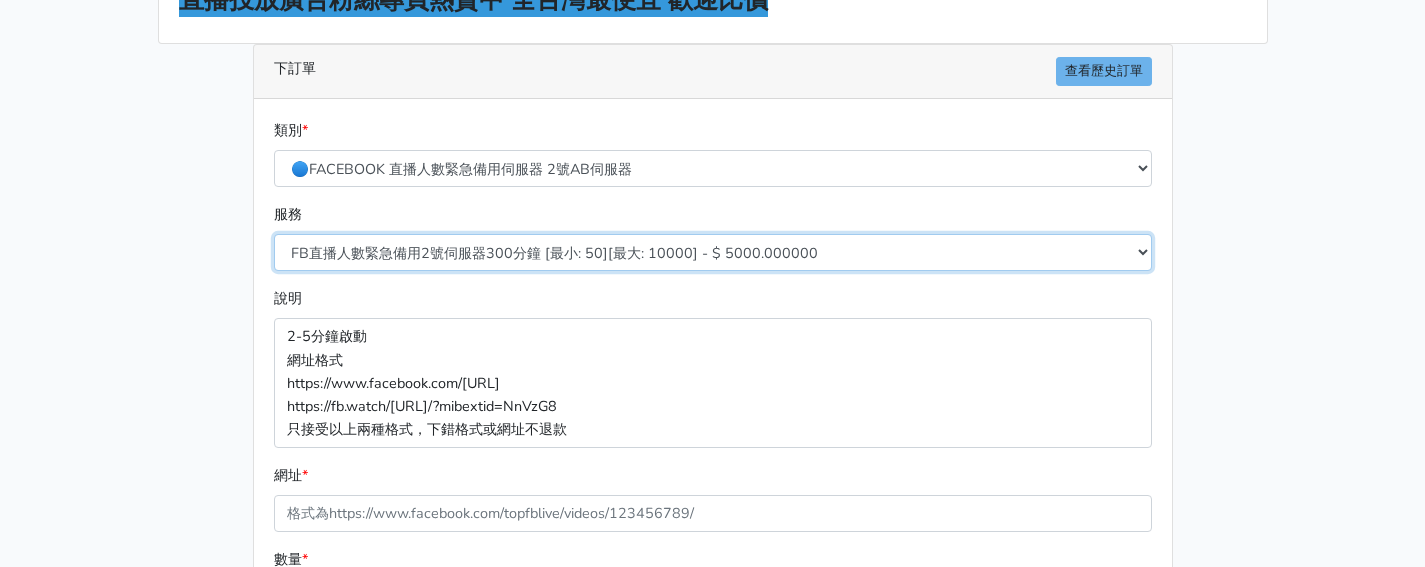 drag, startPoint x: 494, startPoint y: 256, endPoint x: 549, endPoint y: 349, distance: 108.04629 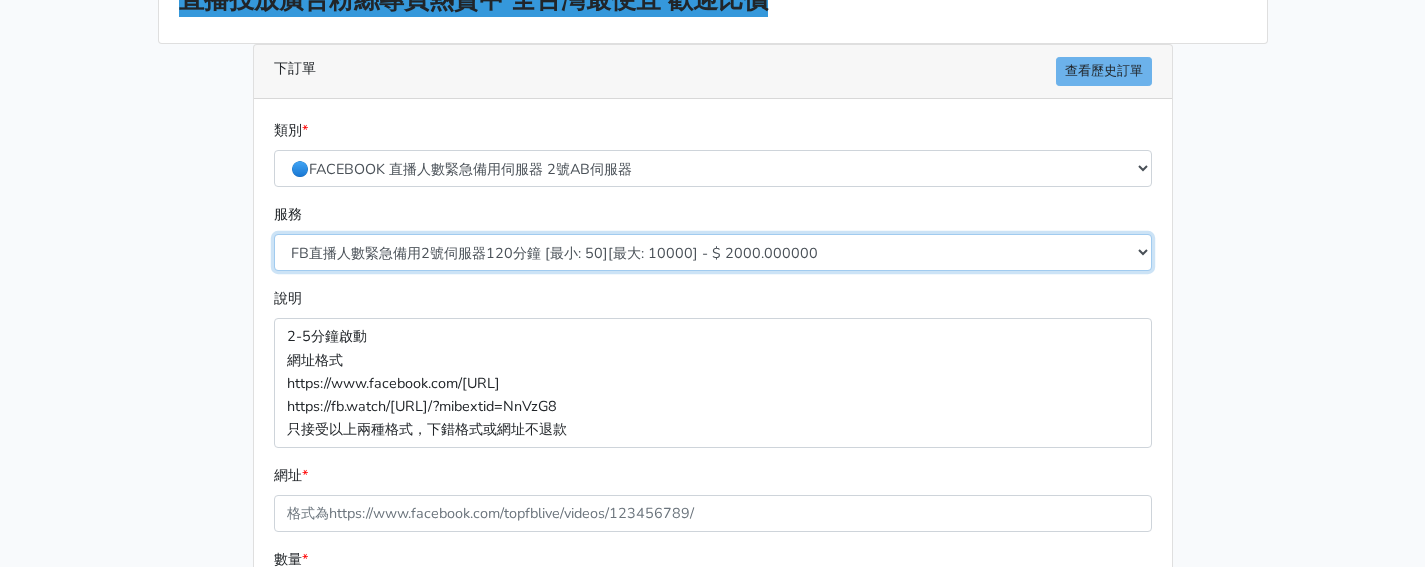 click on "FB直播人數緊急備用2號伺服器300分鐘 [最小: 50][最大: 10000] - $ [PRICE] FB直播人數緊急備用2號伺服器60分鐘 [最小: 50][最大: 10000] - $ [PRICE] FB直播人數緊急備用2號伺服器90分鐘 [最小: 50][最大: 10000] - $ [PRICE] FB直播人數緊急備用2號伺服器120分鐘 [最小: 50][最大: 10000] - $ [PRICE] FB直播人數緊急備用2號伺服器150分鐘 [最小: 50][最大: 10000] - $ [PRICE] FB直播人數緊急備用2號伺服器180分鐘 [最小: 50][最大: 10000] - $ [PRICE] FB直播人數緊急備用2號伺服器240分鐘 [最小: 50][最大: 10000] - $ [PRICE] FB直播人數緊急備用2號伺服器360分鐘  [最小: 50][最大: 10000] - $ [PRICE]" at bounding box center [713, 252] 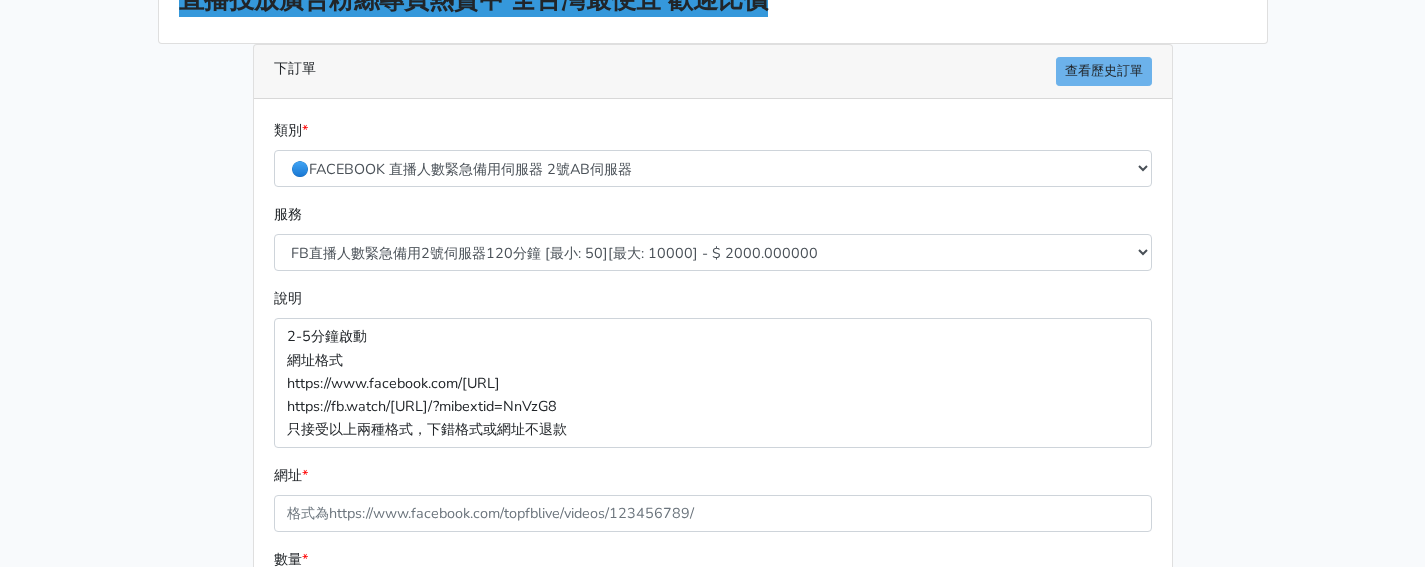 click on "類別 *
🔵FACEBOOK 直播人數緊急備用伺服器 2號AB伺服器
🔵FACEBOOK 網軍專用貼文留言 安全保密
🔵FACEBOOK 直播人數伺服器 快進
🔵9/30 FACEBOOK 直播人數緩慢進場緩慢退場 台灣獨家
🔵FACEBOOK 直播人數緊急備用伺服器 J1
🌕IG直播人數 服務 * *" at bounding box center (713, 446) 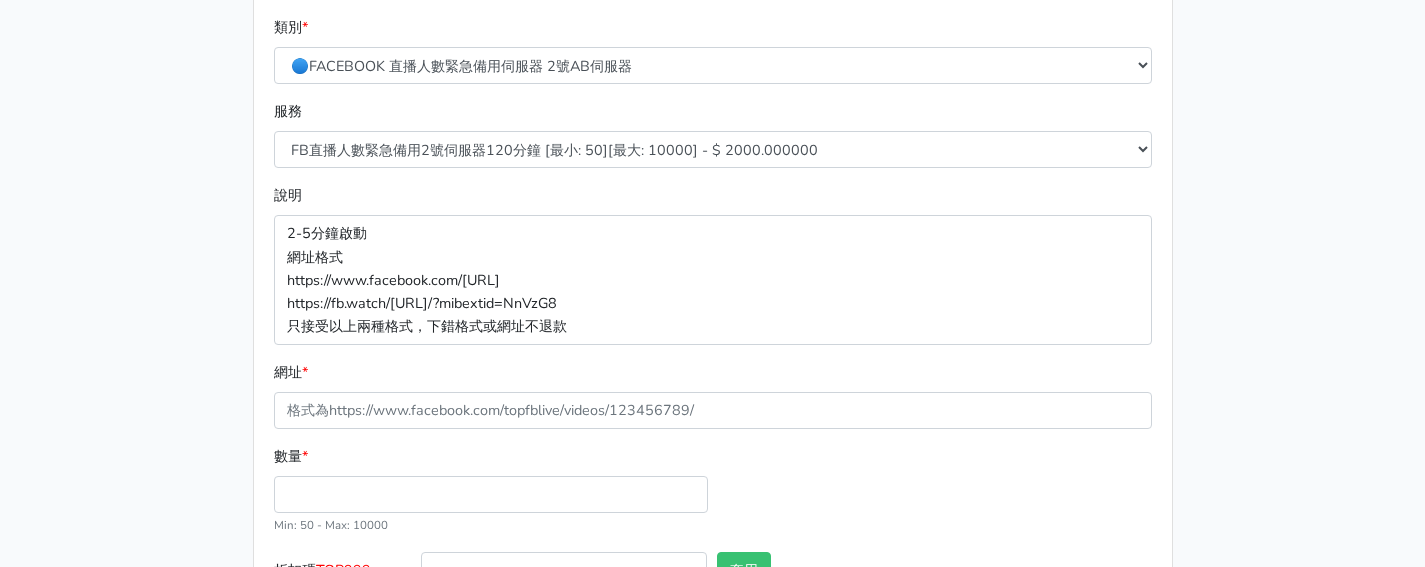 scroll, scrollTop: 400, scrollLeft: 0, axis: vertical 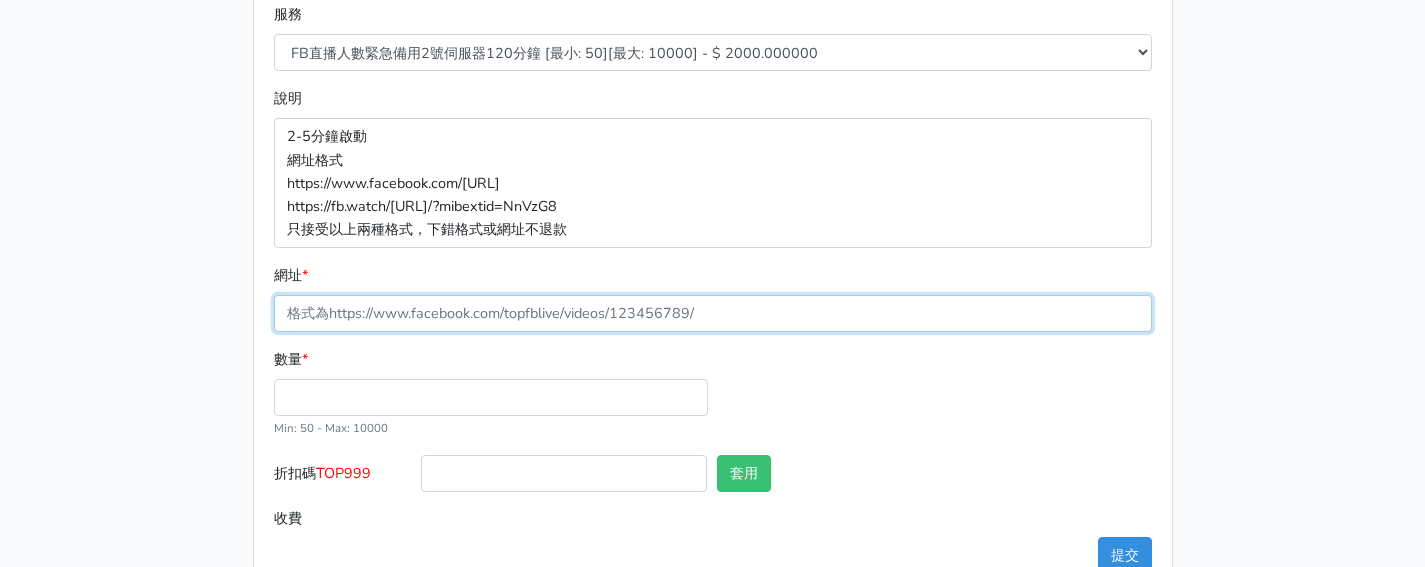 drag, startPoint x: 408, startPoint y: 310, endPoint x: 399, endPoint y: 332, distance: 23.769728 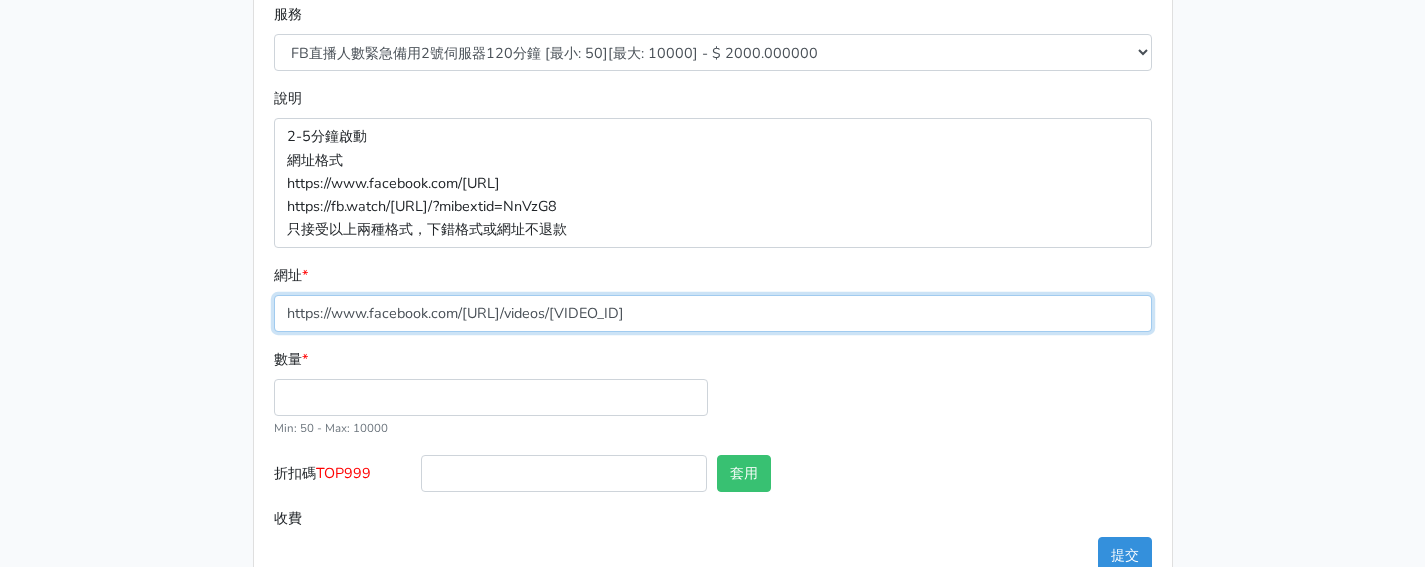 type on "https://www.facebook.com/[USER_ID]/videos/[VIDEO_ID]" 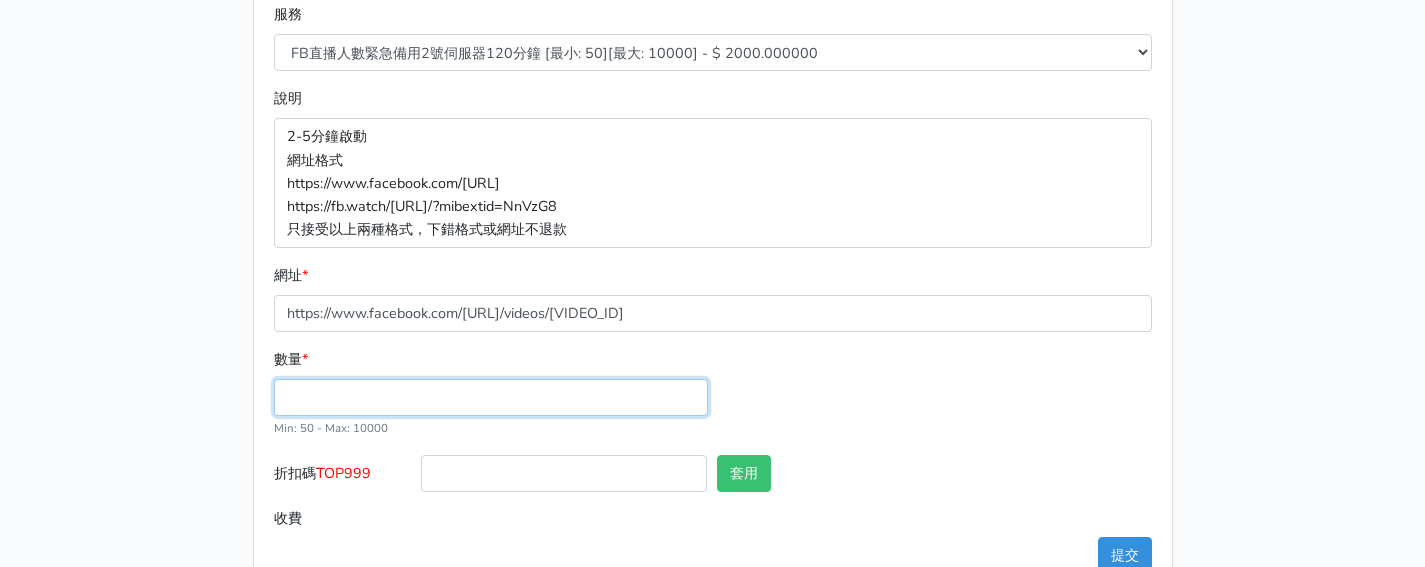 click on "數量 *" at bounding box center (491, 397) 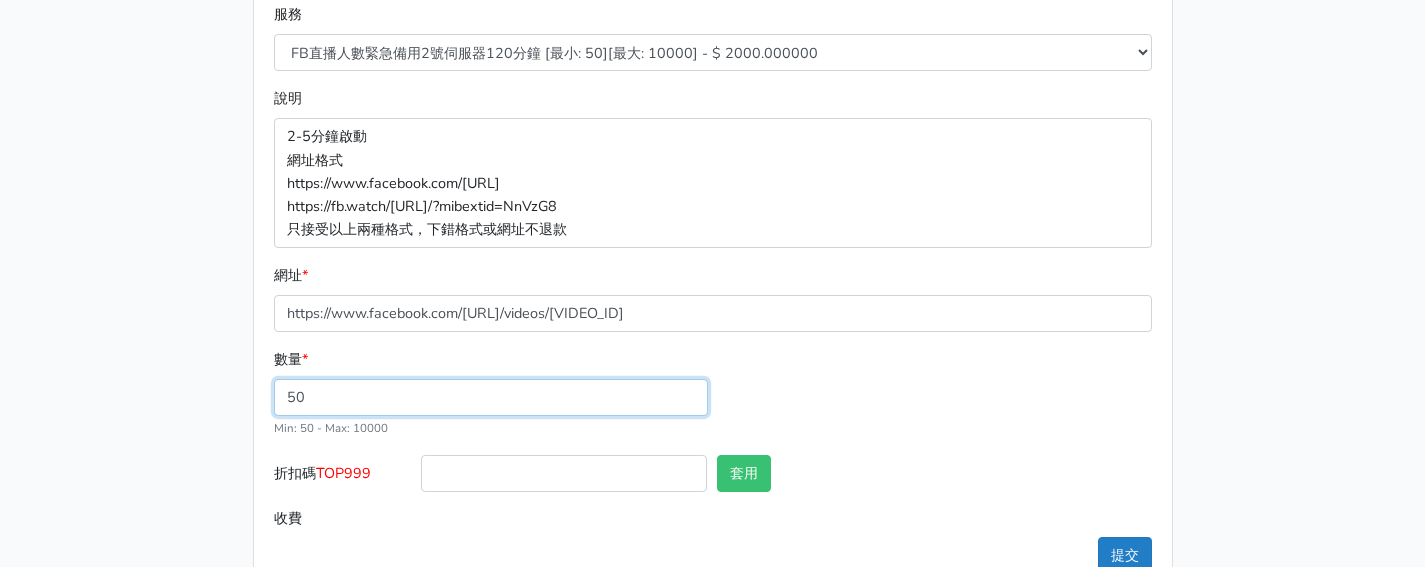 type on "50" 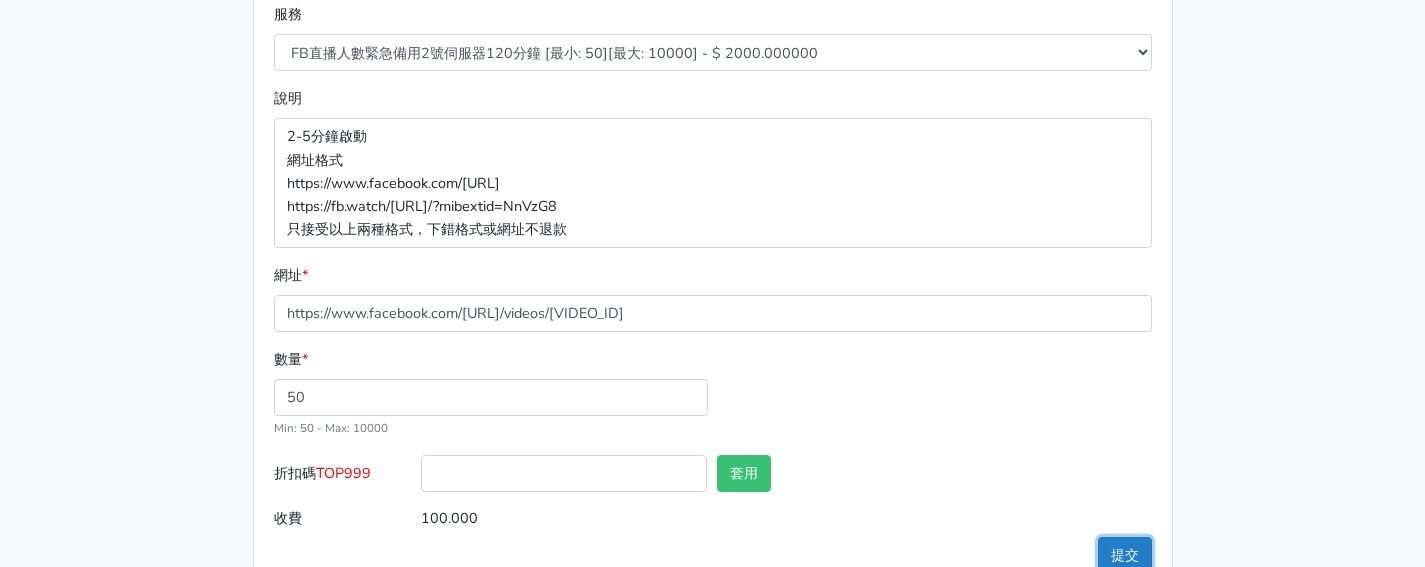 click on "提交" at bounding box center (1125, 555) 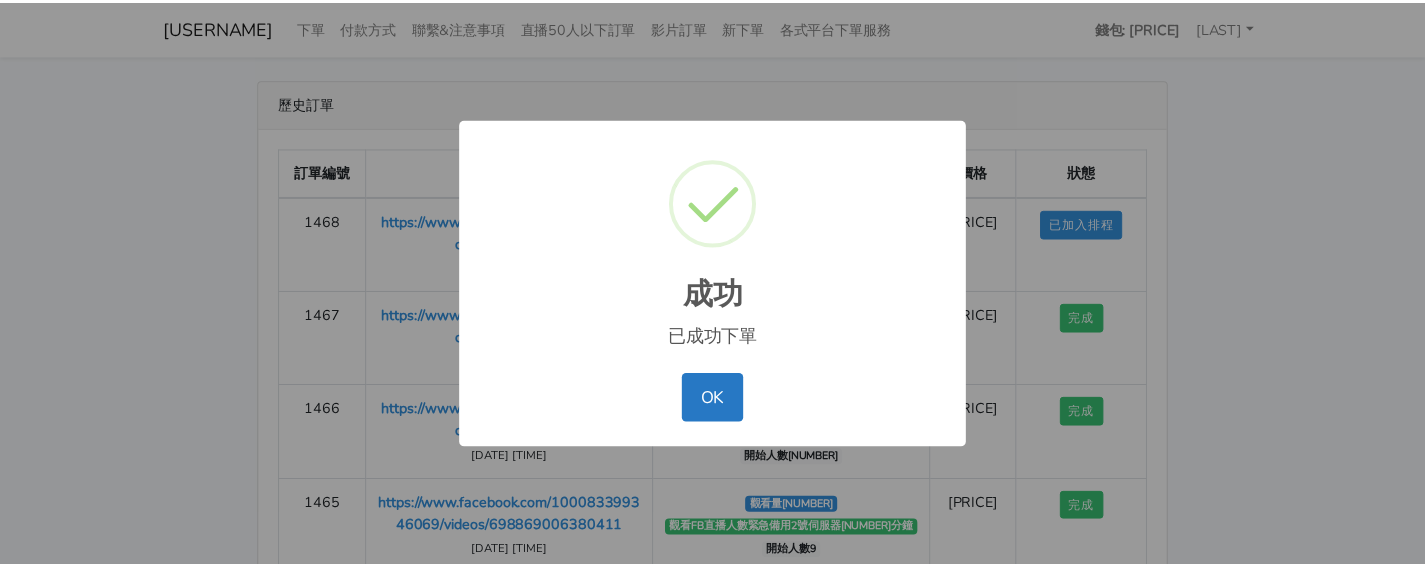 scroll, scrollTop: 0, scrollLeft: 0, axis: both 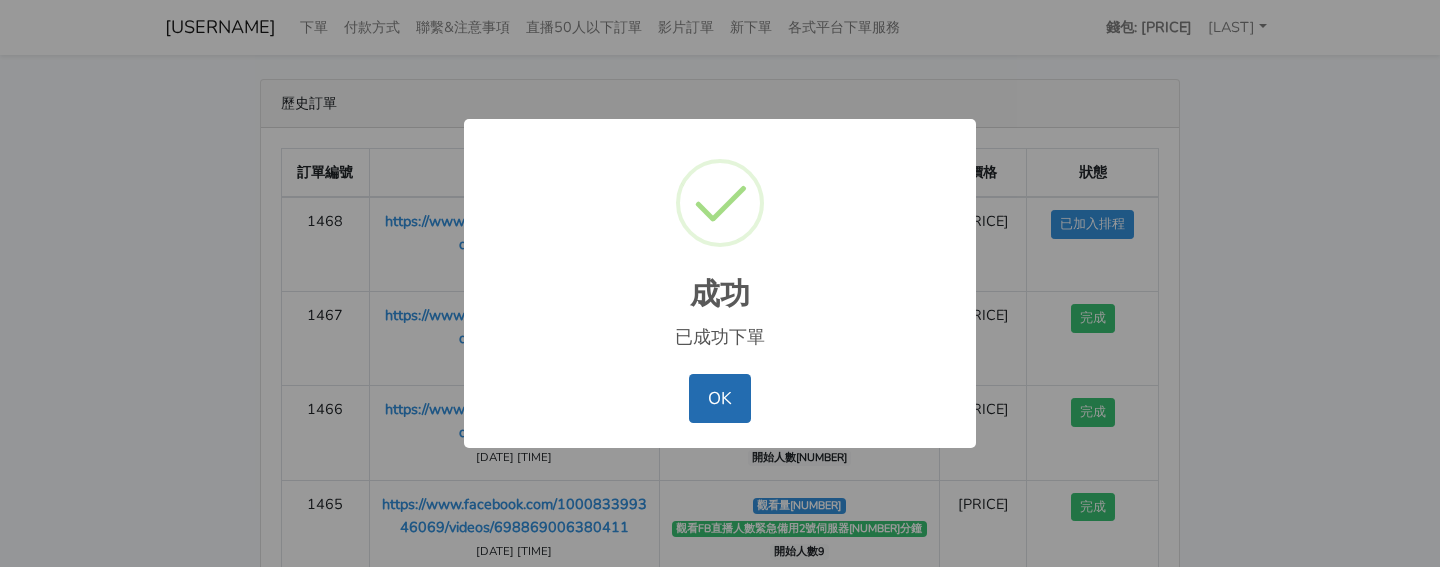 click on "OK" at bounding box center [719, 398] 